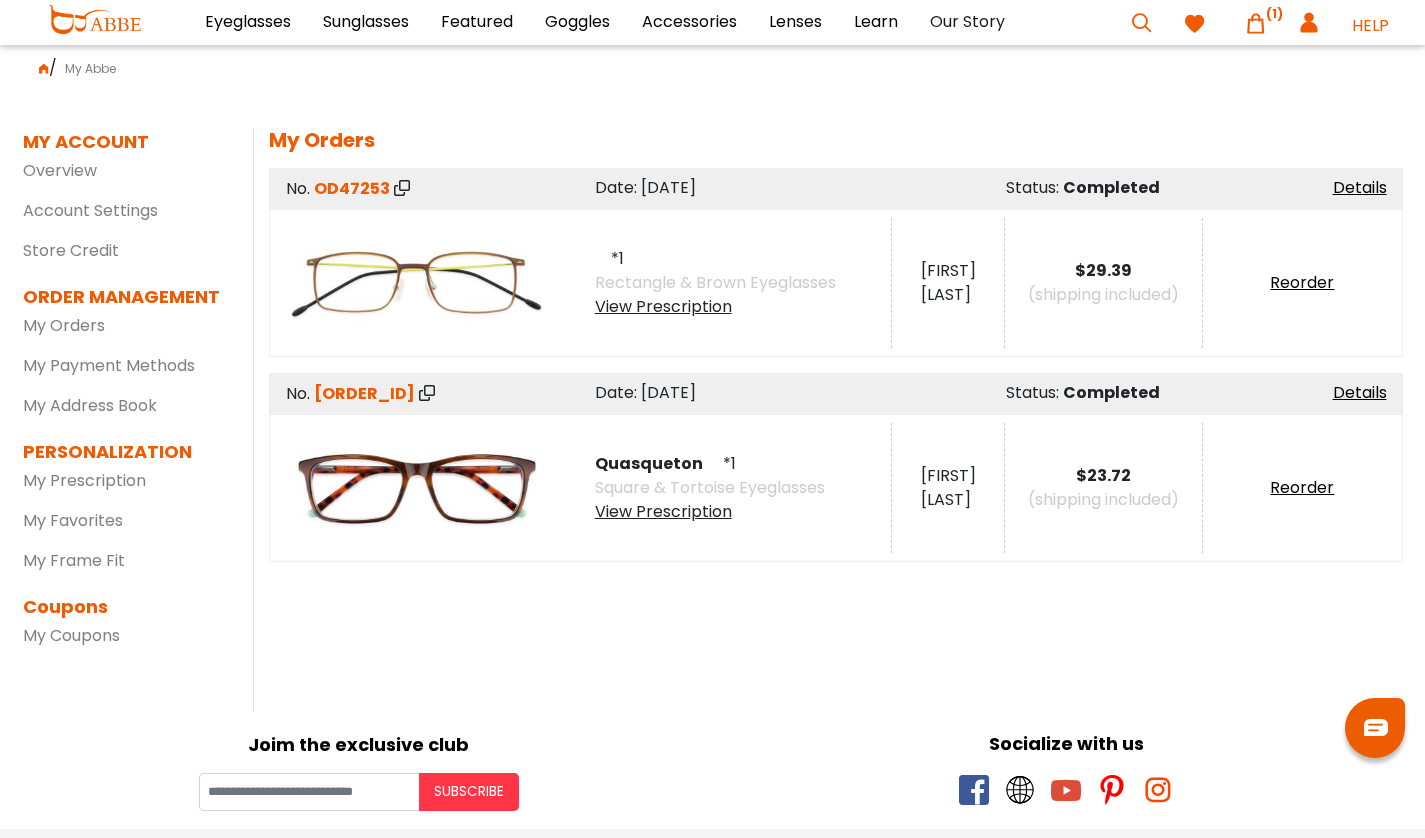 scroll, scrollTop: 0, scrollLeft: 0, axis: both 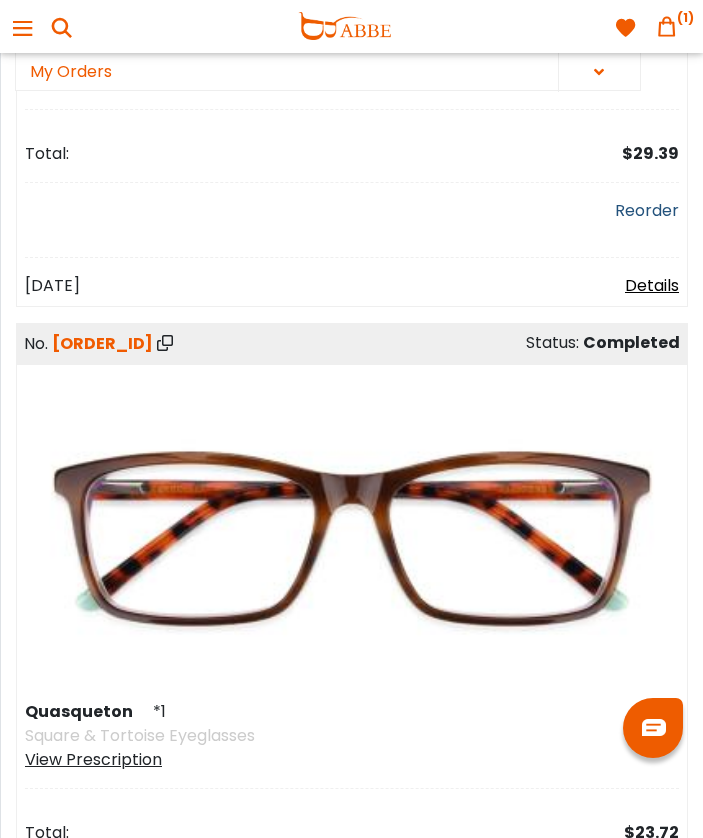 click on "Reorder" at bounding box center [647, 210] 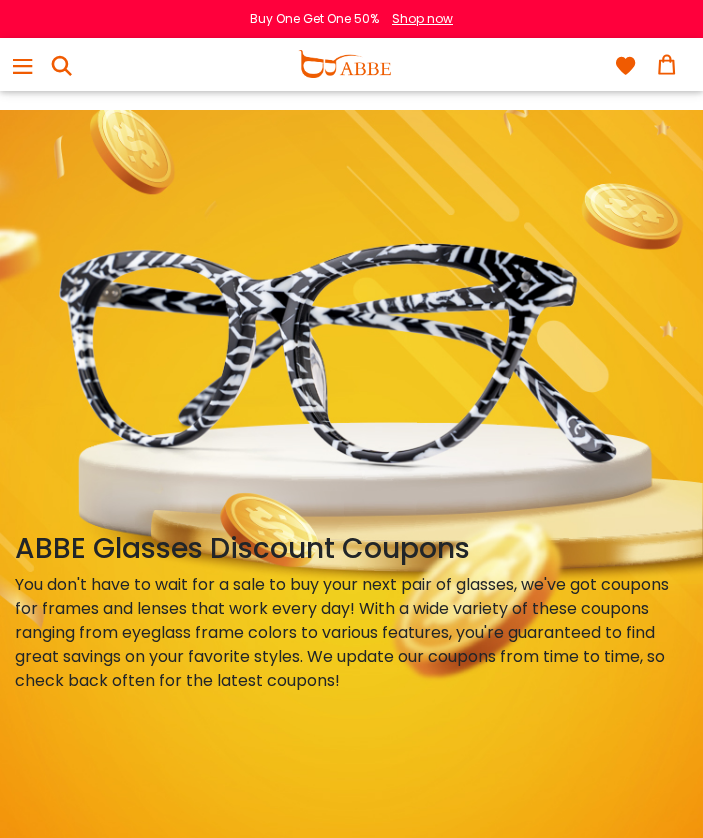 scroll, scrollTop: 423, scrollLeft: 0, axis: vertical 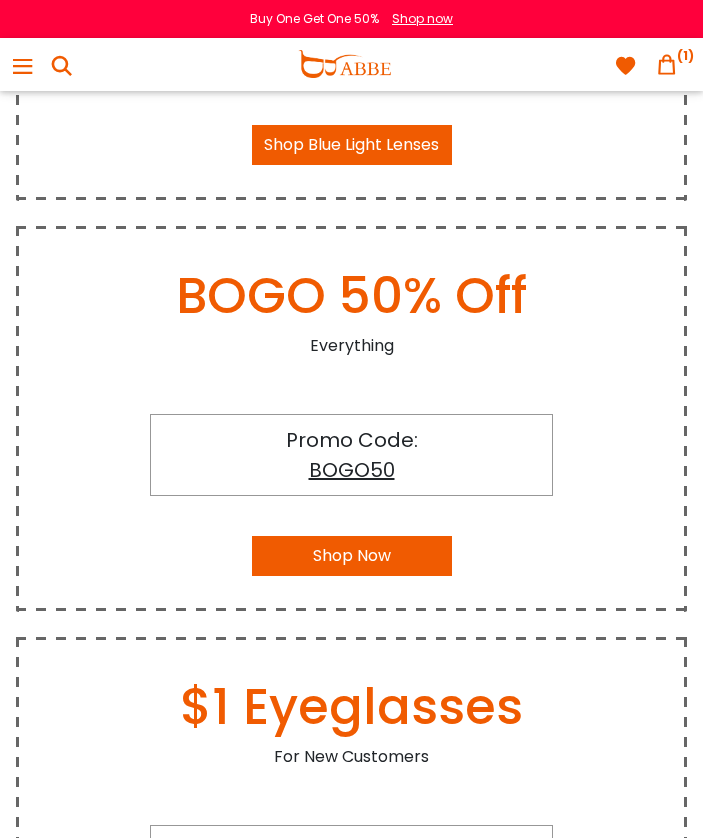 click at bounding box center (667, 64) 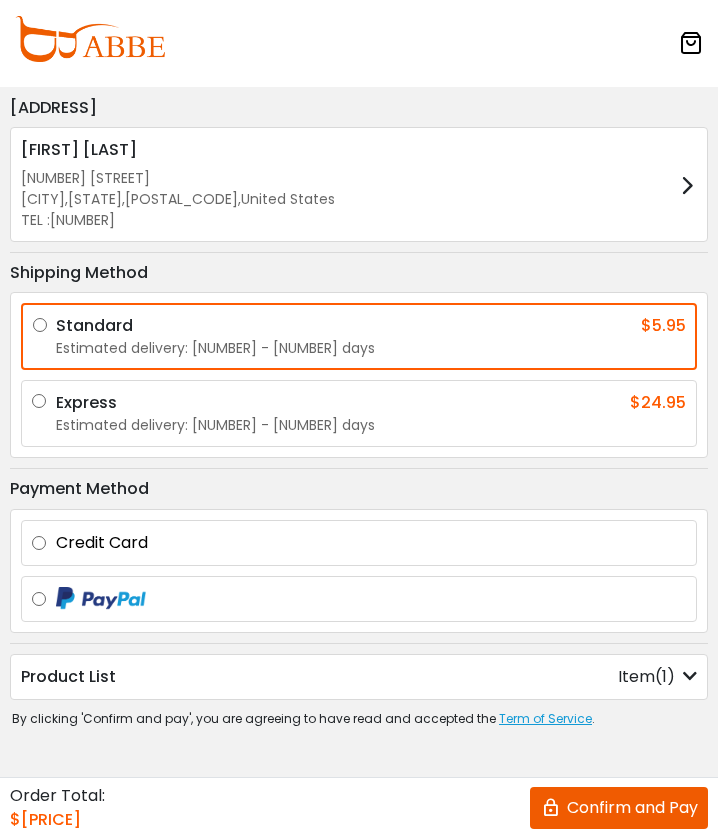 scroll, scrollTop: 0, scrollLeft: 0, axis: both 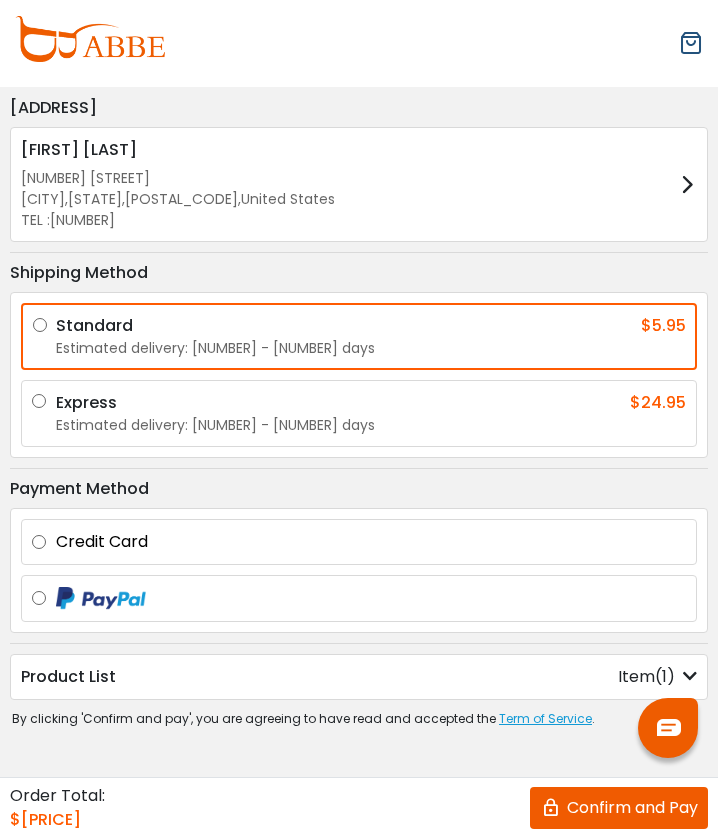 click at bounding box center [691, 43] 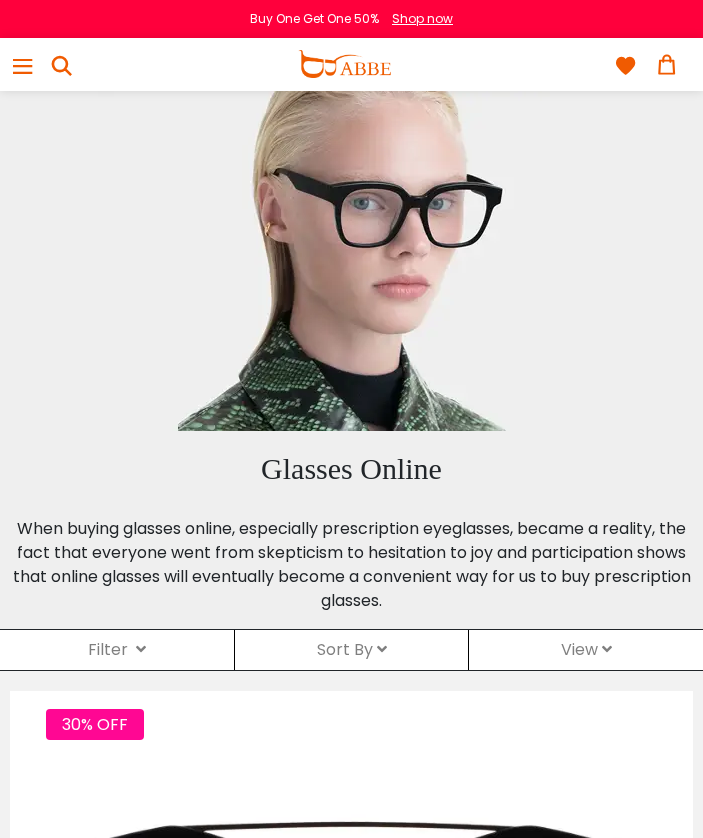 scroll, scrollTop: 10, scrollLeft: 0, axis: vertical 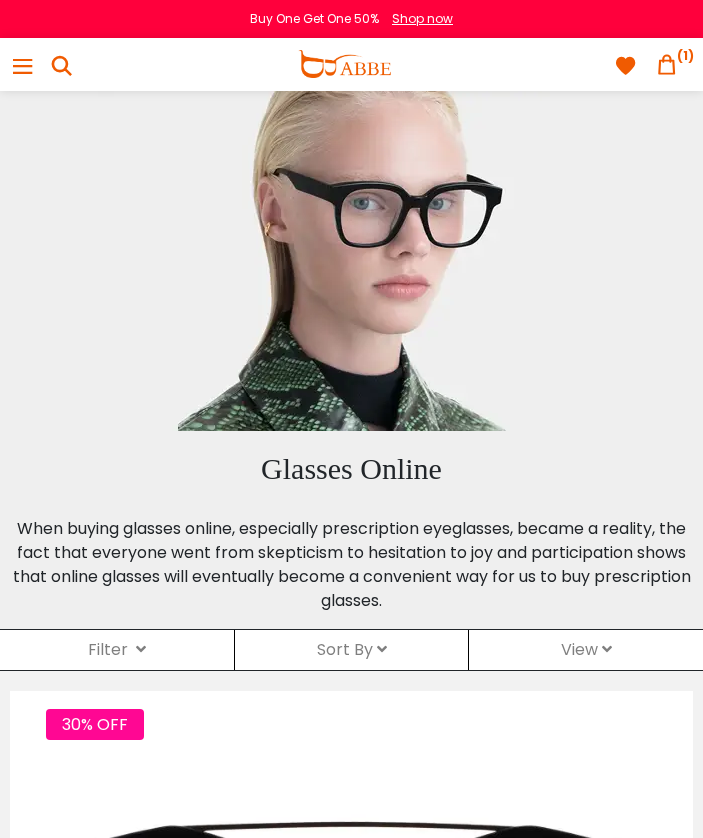 click at bounding box center [667, 64] 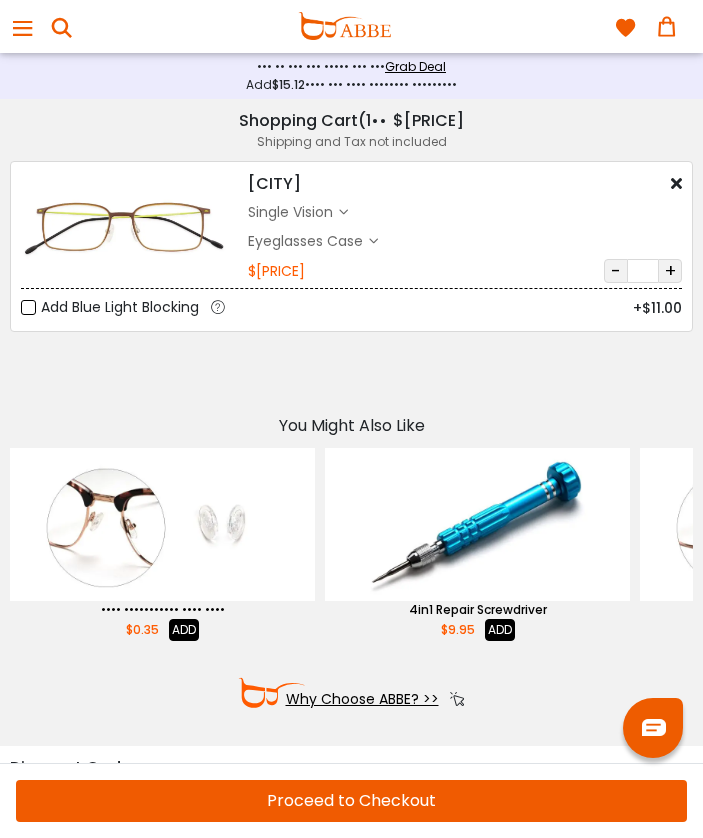 scroll, scrollTop: 0, scrollLeft: 0, axis: both 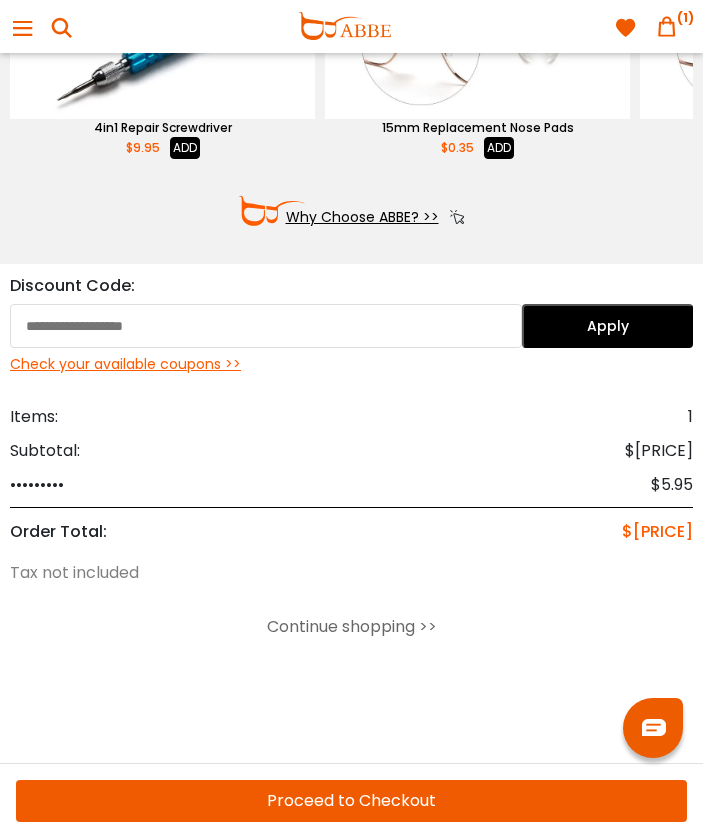click at bounding box center [266, 326] 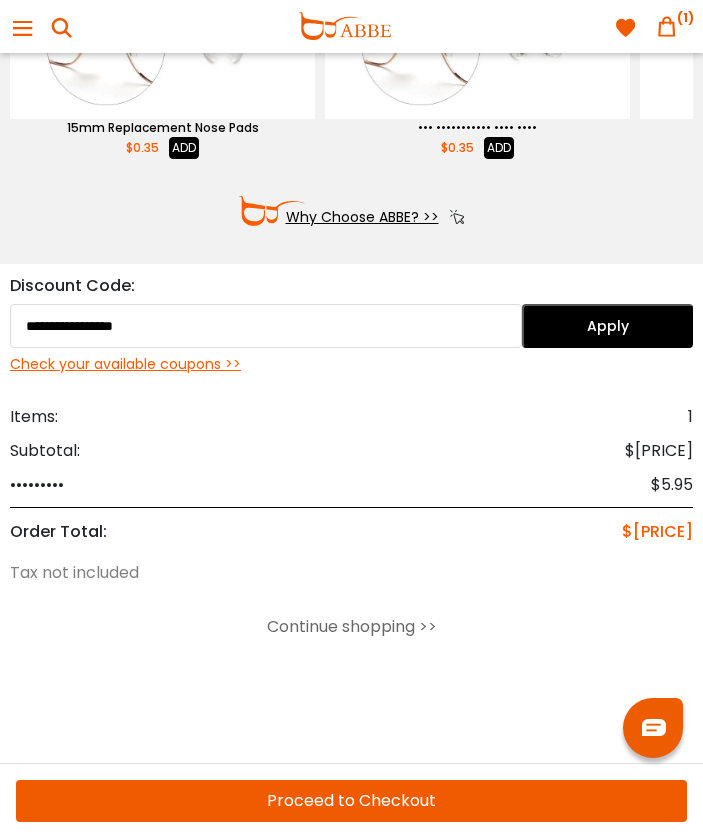 click on "**********" at bounding box center [266, 326] 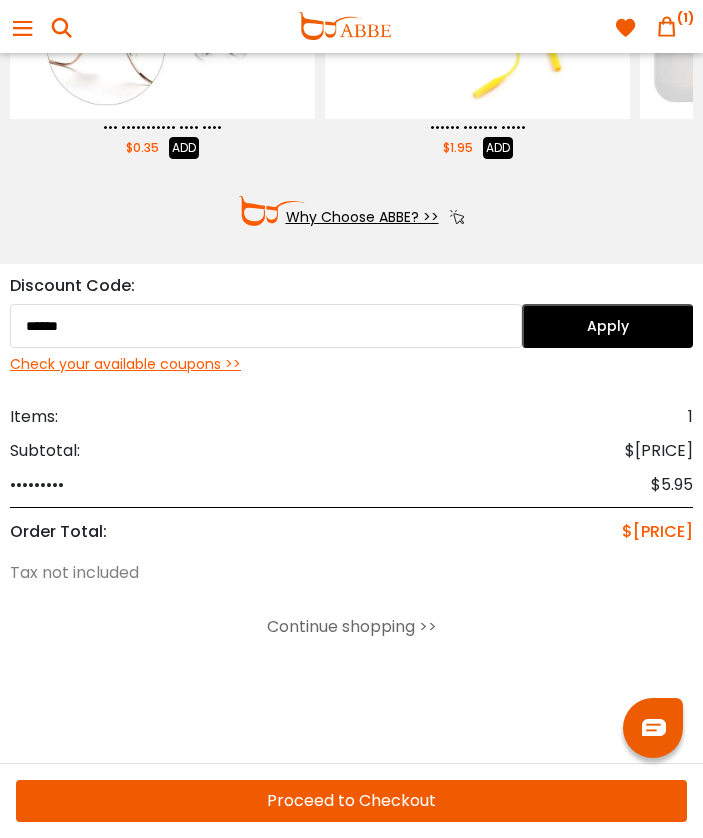 type on "******" 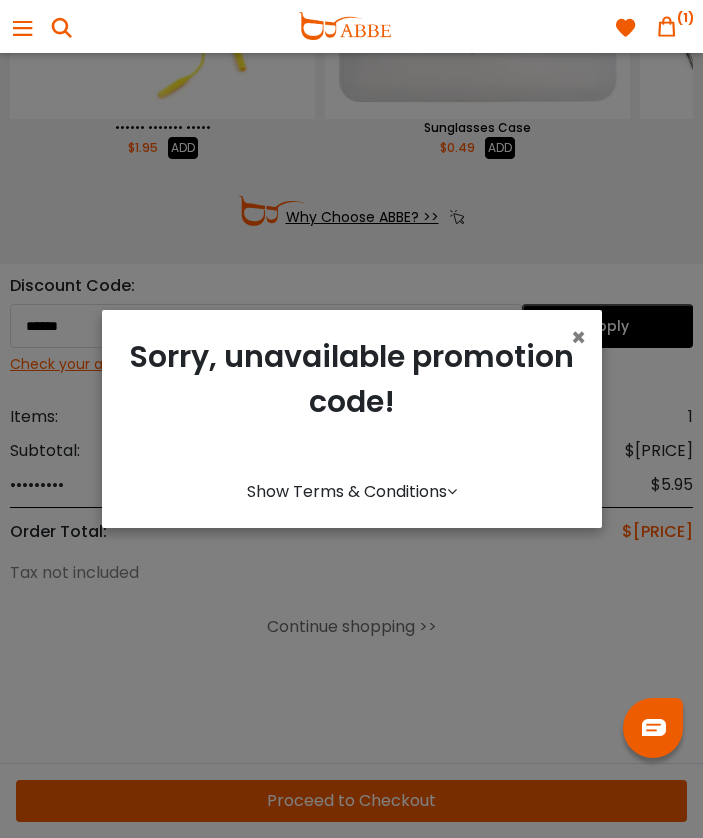 click on "Show Terms & Conditions" at bounding box center (352, 491) 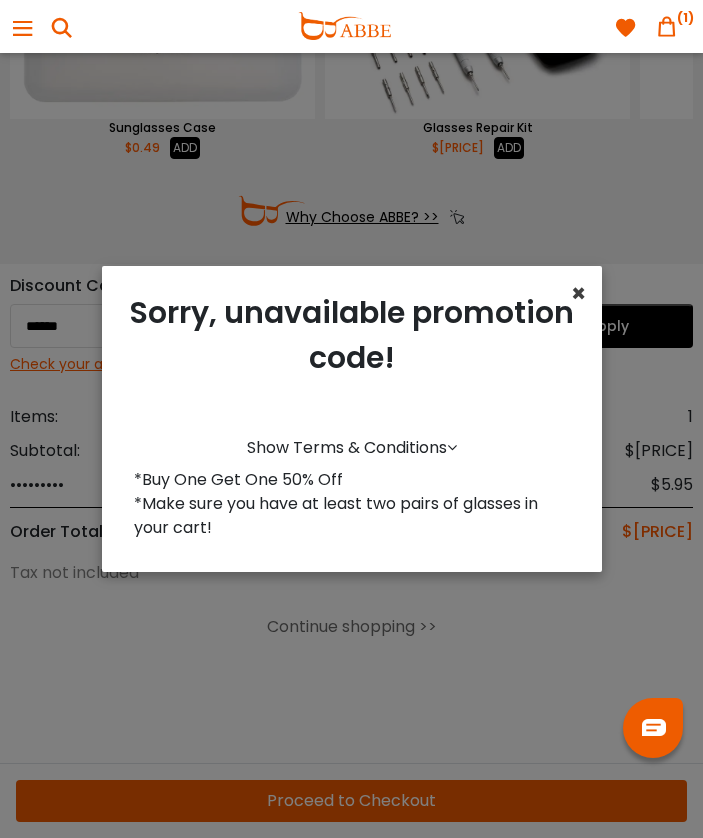 click on "×" at bounding box center [578, 293] 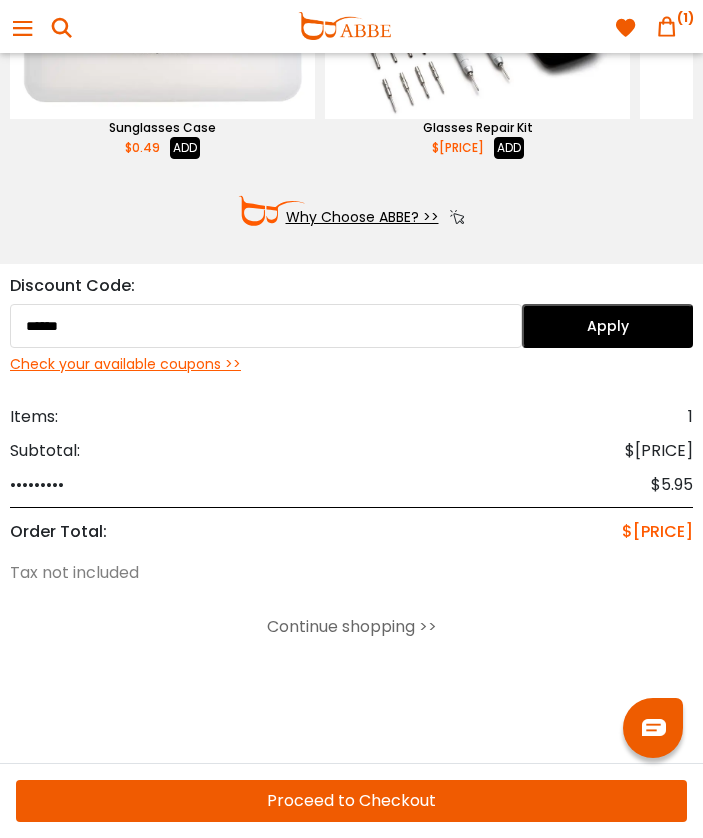 scroll, scrollTop: 0, scrollLeft: 0, axis: both 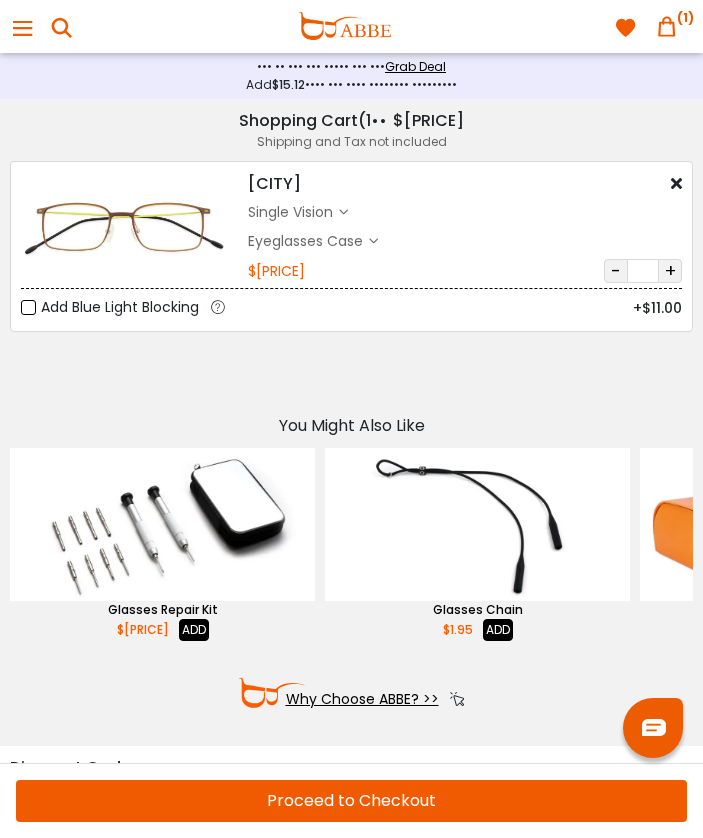 click on "+" at bounding box center [670, 271] 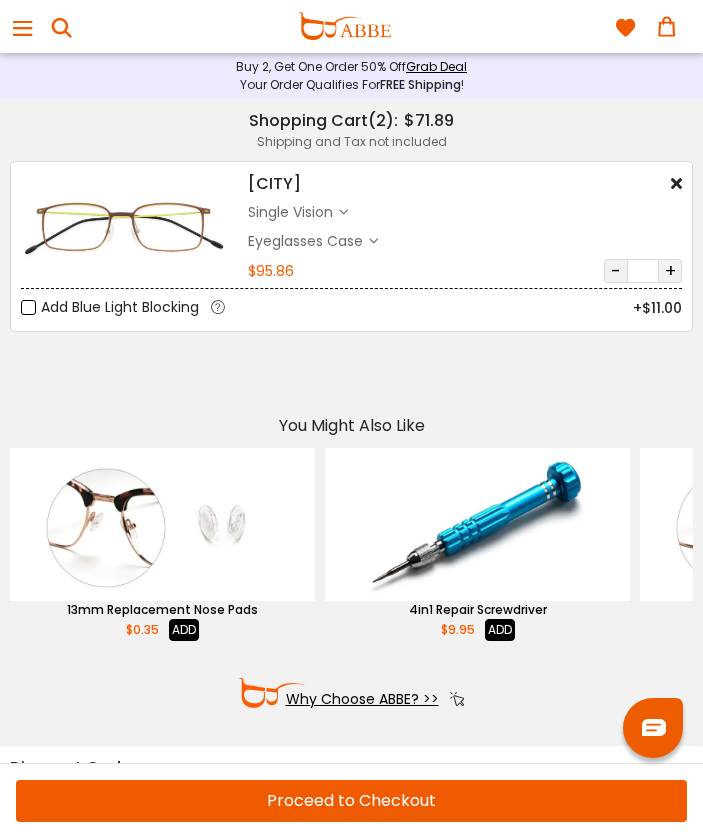 scroll, scrollTop: 0, scrollLeft: 0, axis: both 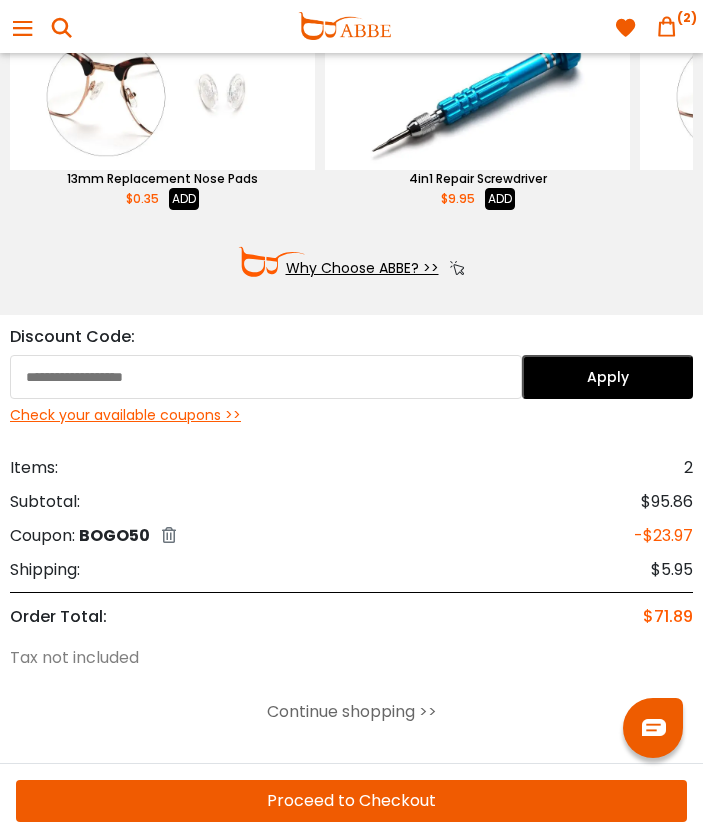 click at bounding box center (266, 377) 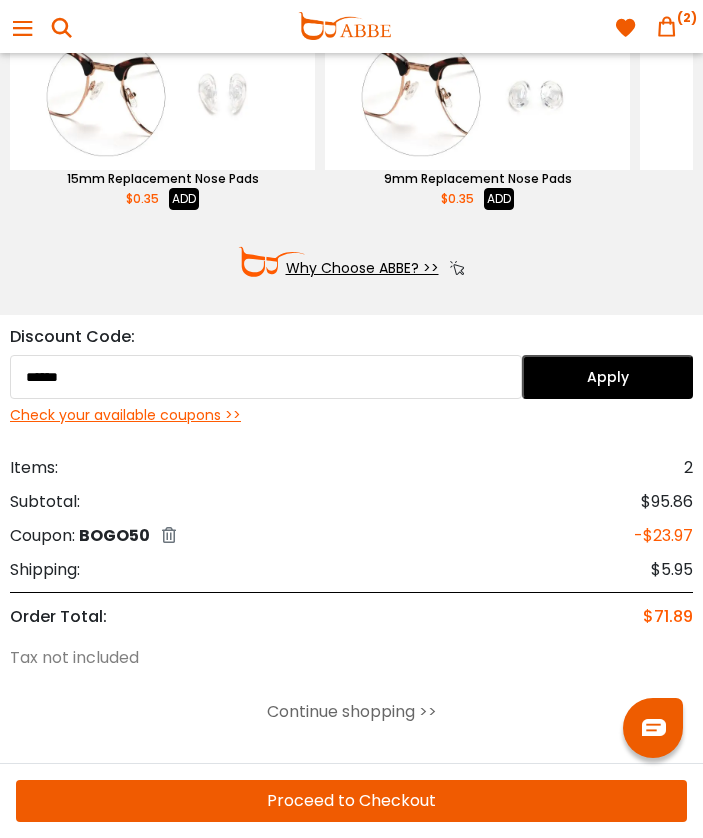 type on "******" 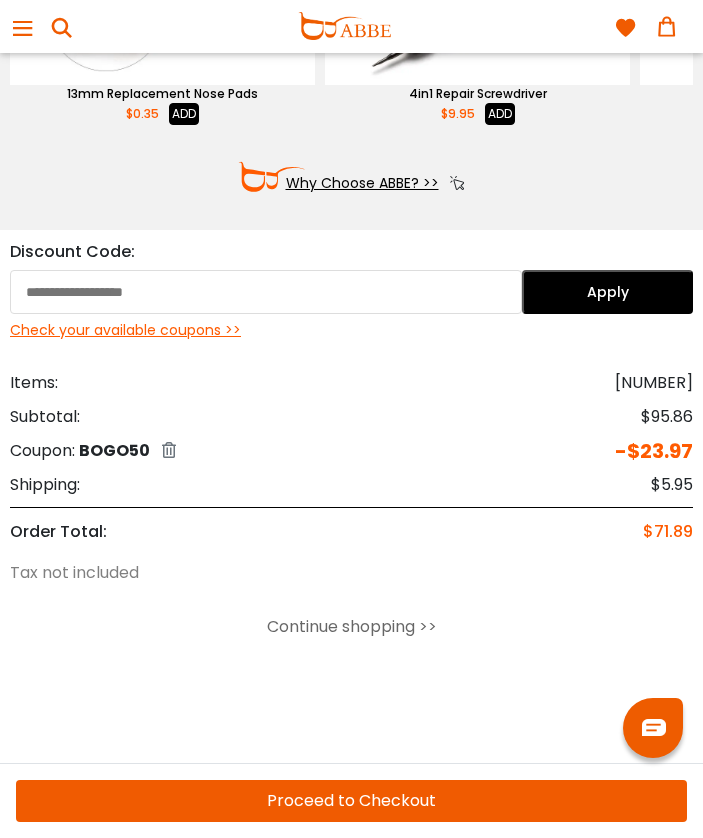 scroll, scrollTop: 516, scrollLeft: 0, axis: vertical 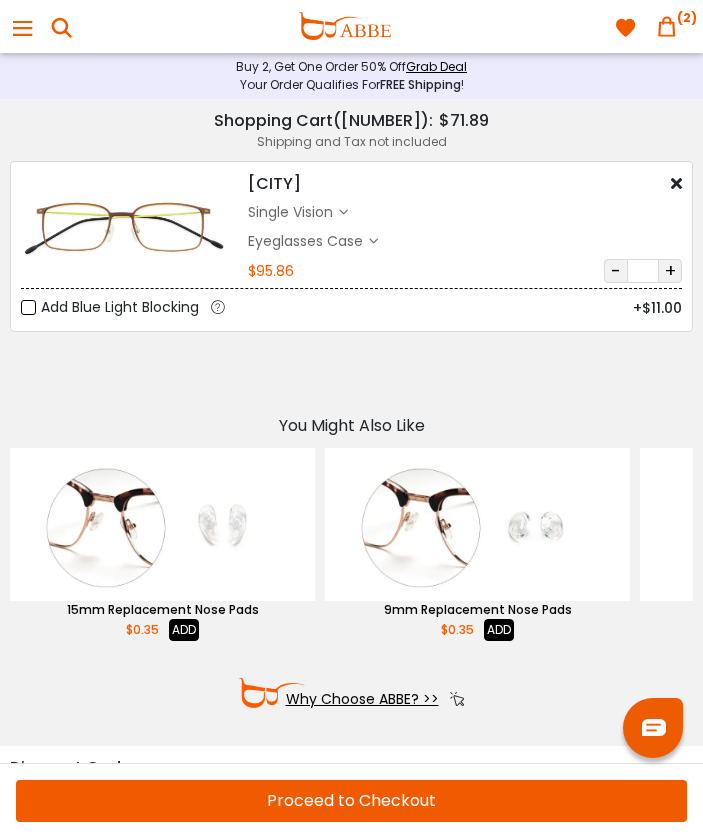 click at bounding box center (373, 241) 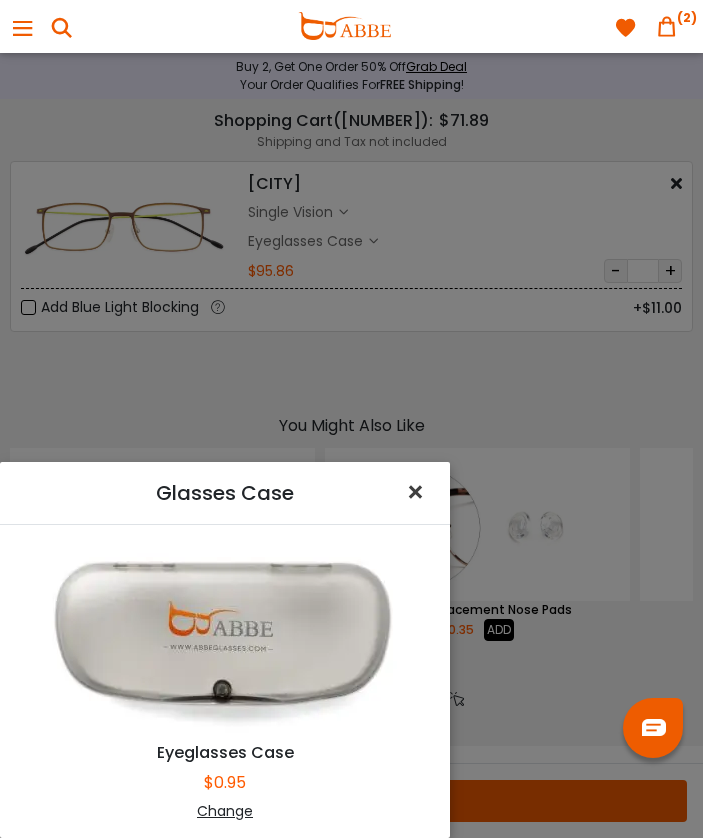 click on "×" at bounding box center (419, 492) 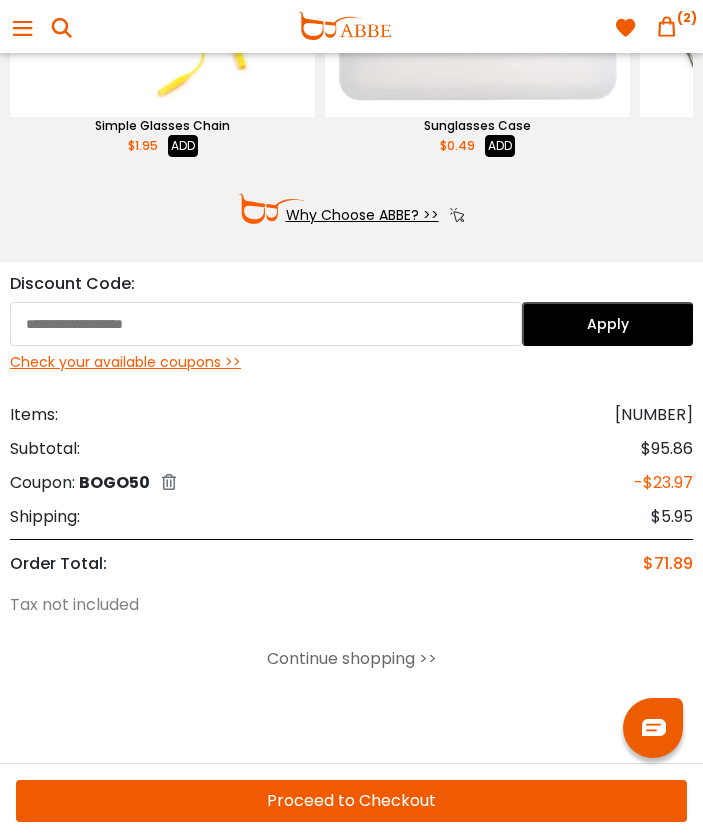 scroll, scrollTop: 516, scrollLeft: 0, axis: vertical 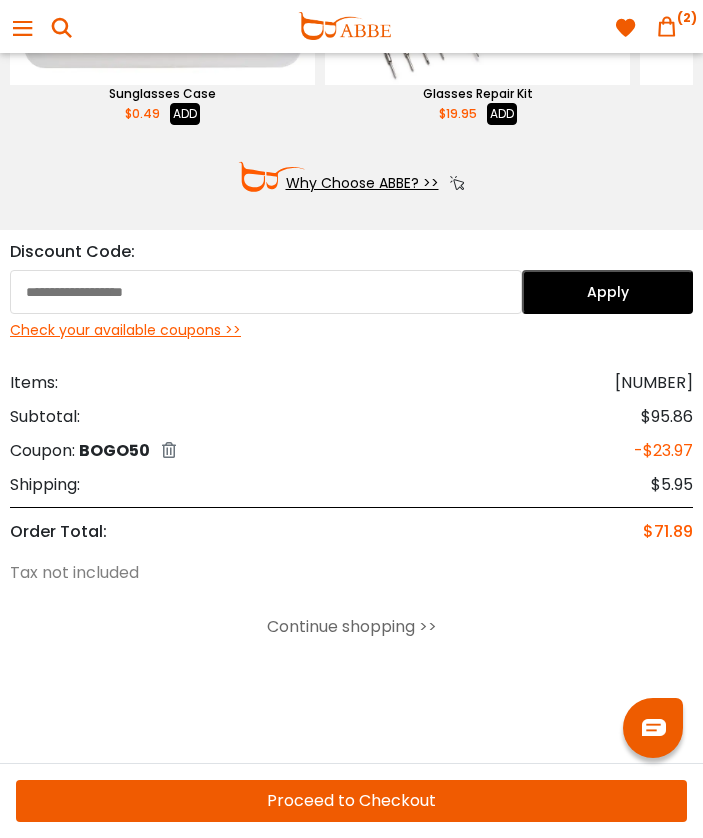 click on "Proceed to Checkout" at bounding box center (351, 801) 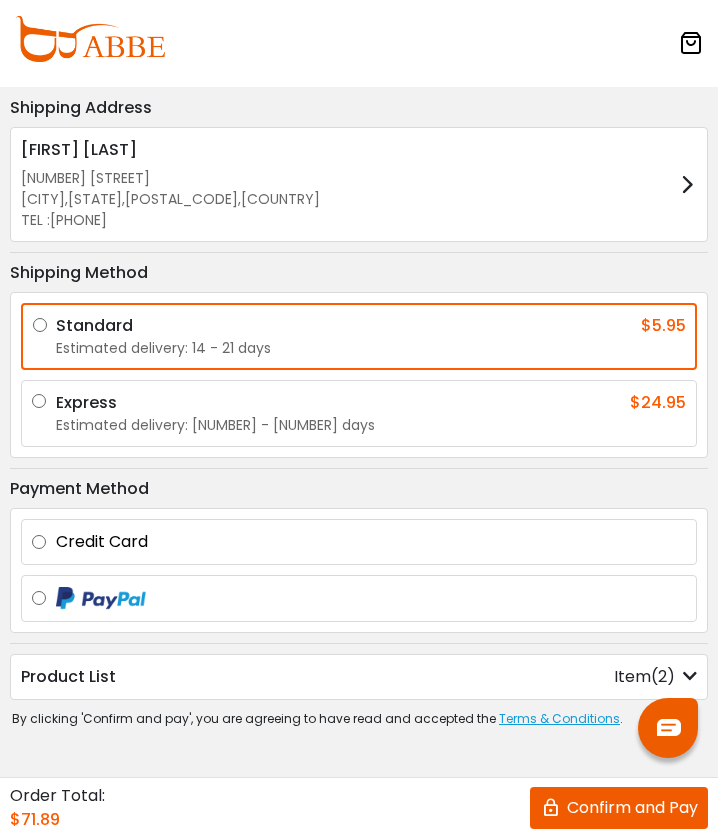 scroll, scrollTop: 0, scrollLeft: 0, axis: both 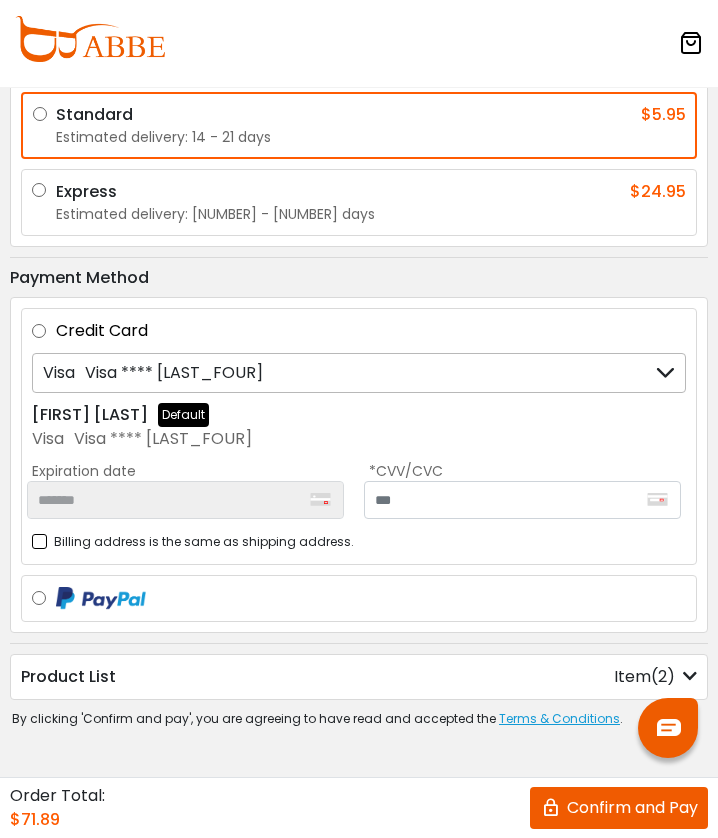 click on "Confirm and Pay" at bounding box center [619, 808] 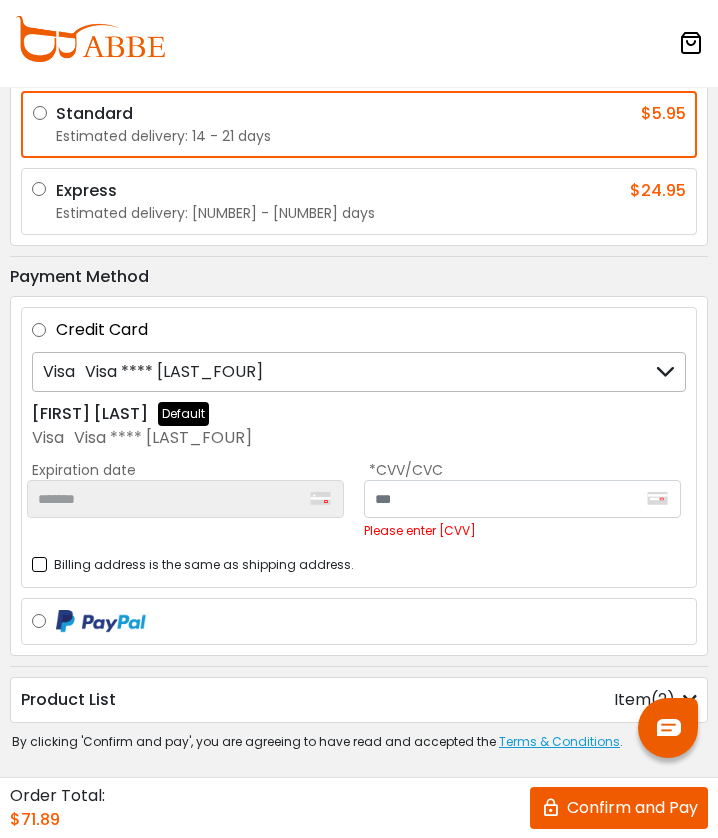 click on "Confirm and Pay" at bounding box center [619, 808] 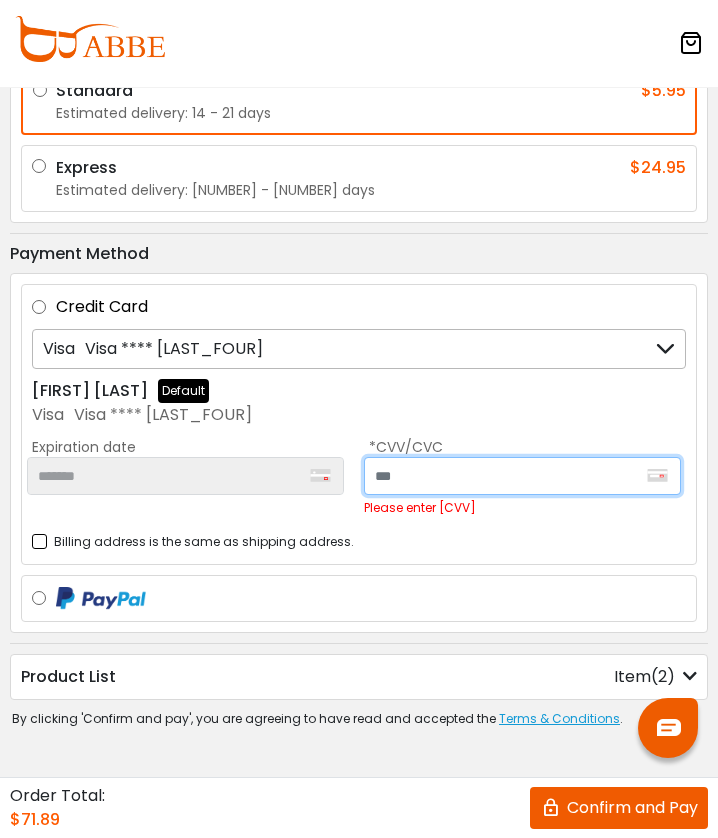click at bounding box center (522, 476) 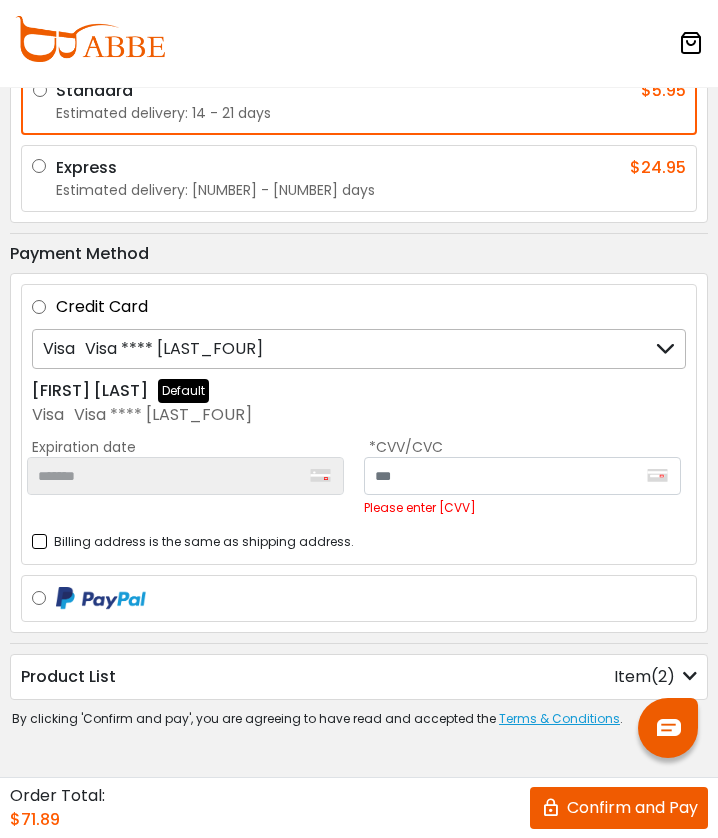 click on "Visa **** 7752" at bounding box center (359, 349) 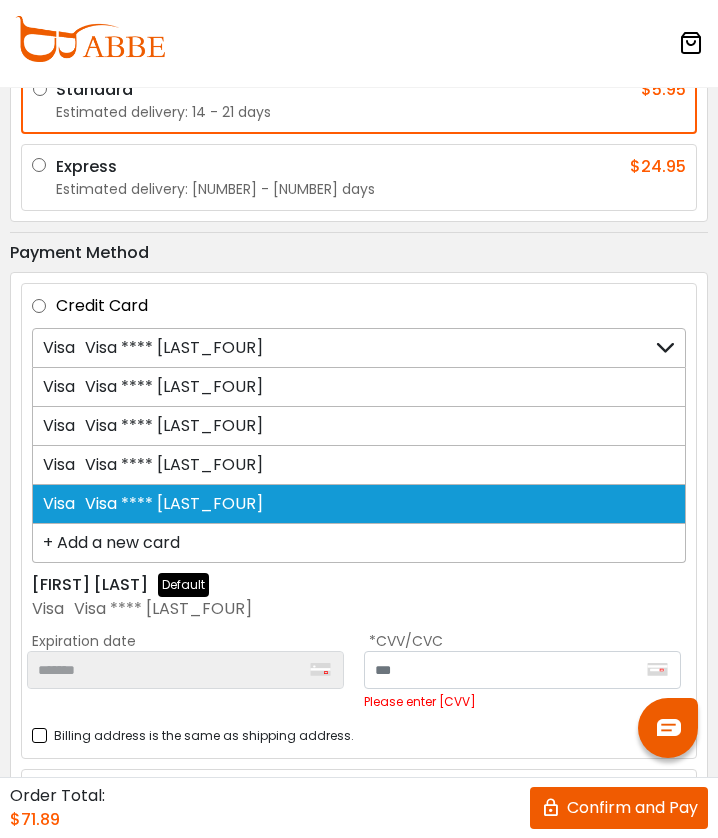 click on "+ Add a new card" at bounding box center [359, 543] 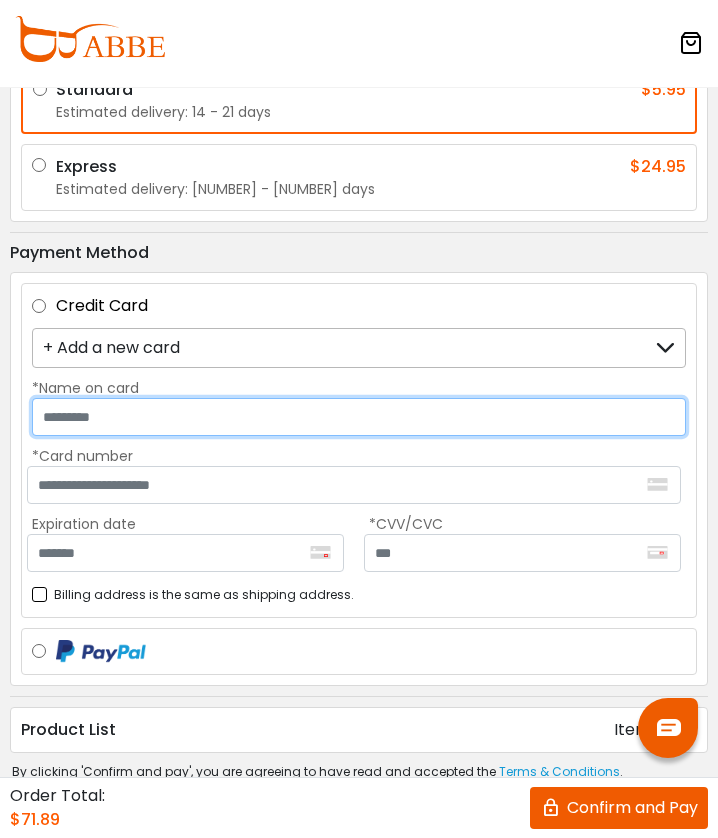 click on "[NAME ON CARD]" at bounding box center [359, 417] 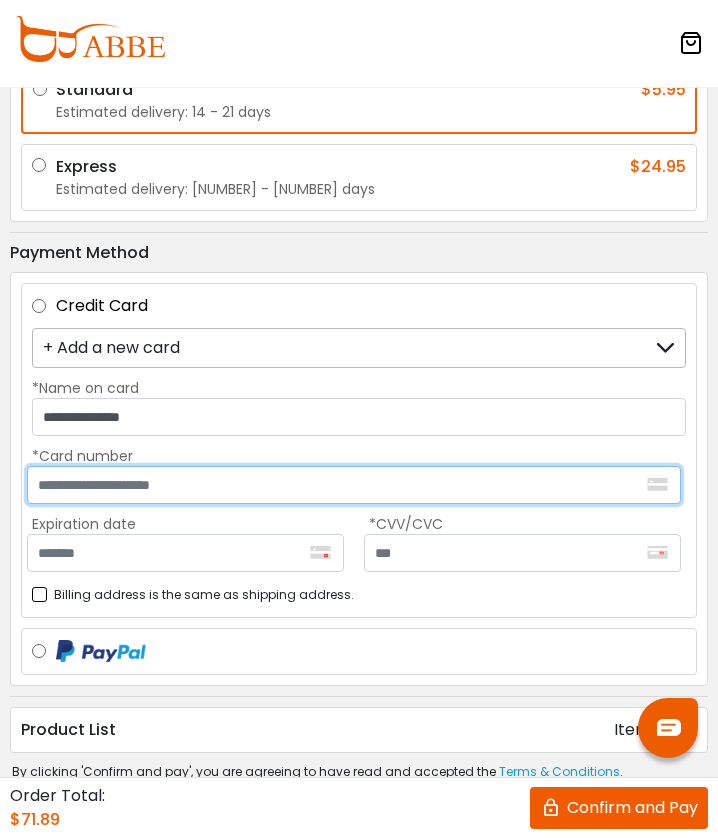 type on "**********" 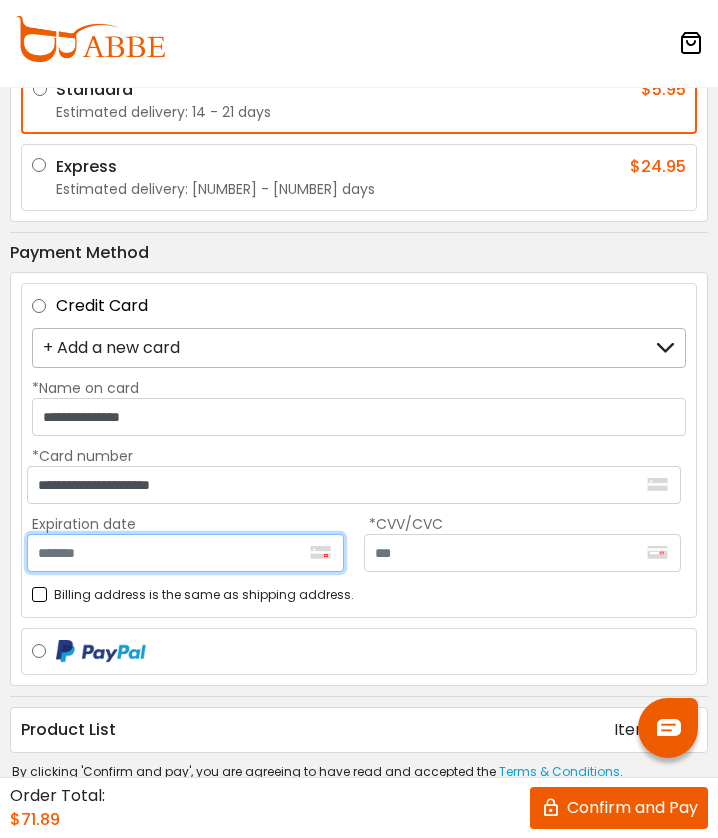 type on "*******" 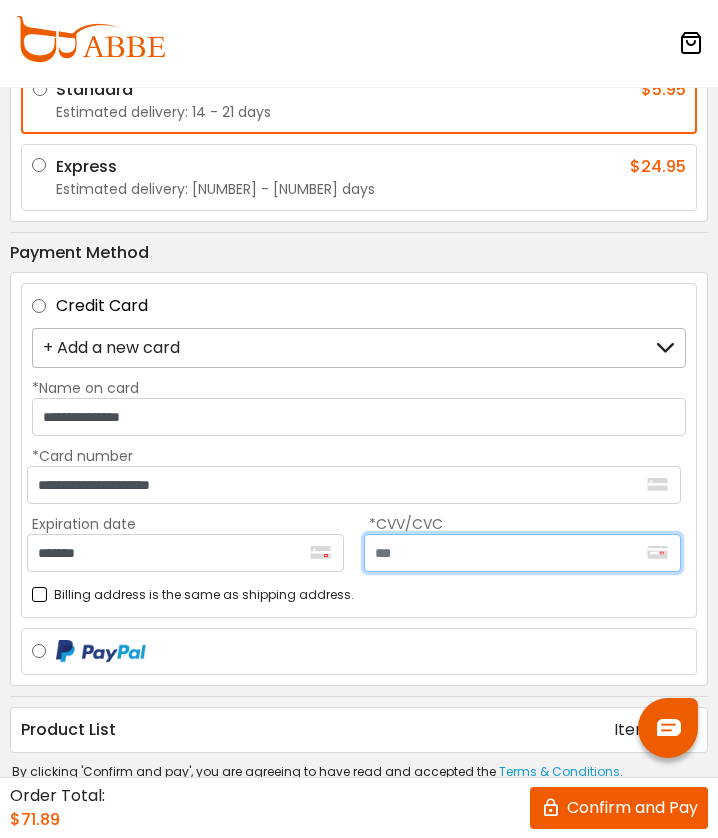 type on "***" 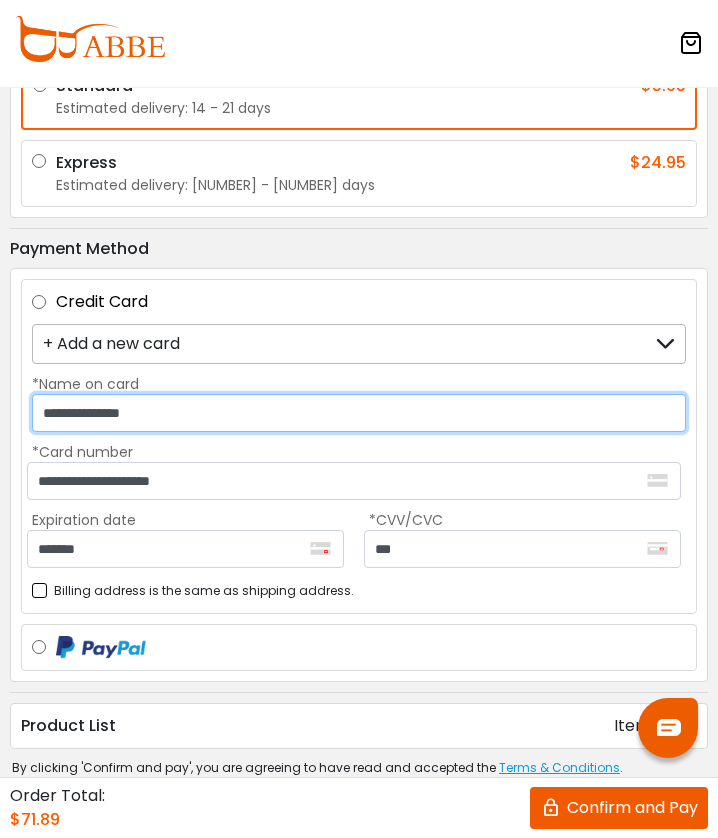 scroll, scrollTop: 241, scrollLeft: 0, axis: vertical 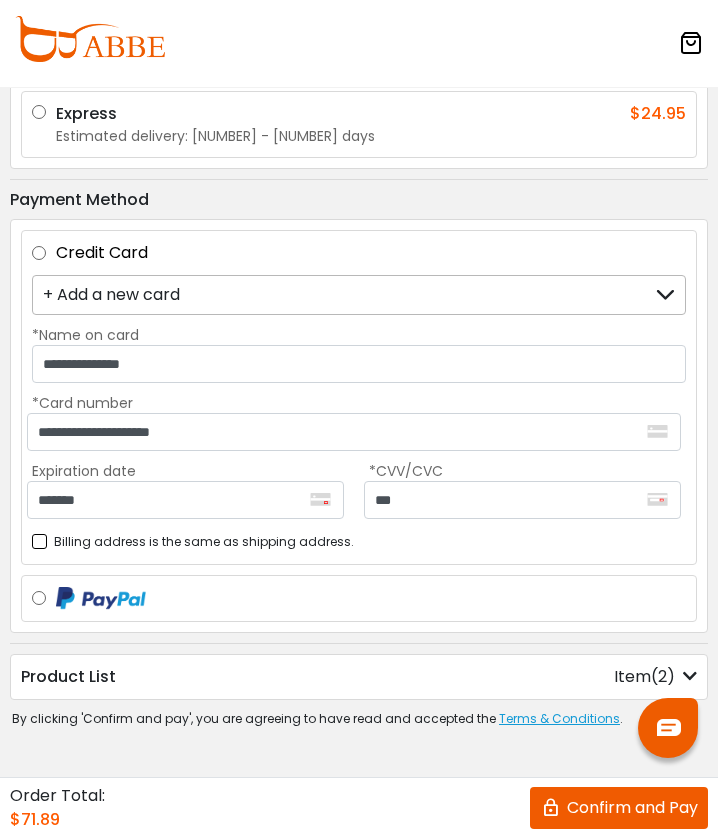 click on "Confirm and Pay" at bounding box center (619, 808) 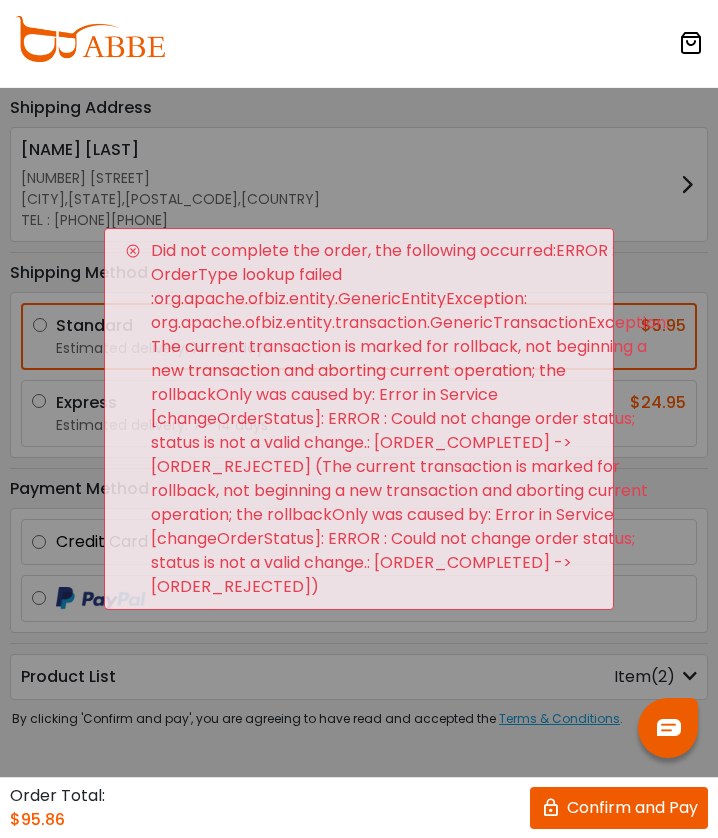 scroll, scrollTop: 0, scrollLeft: 0, axis: both 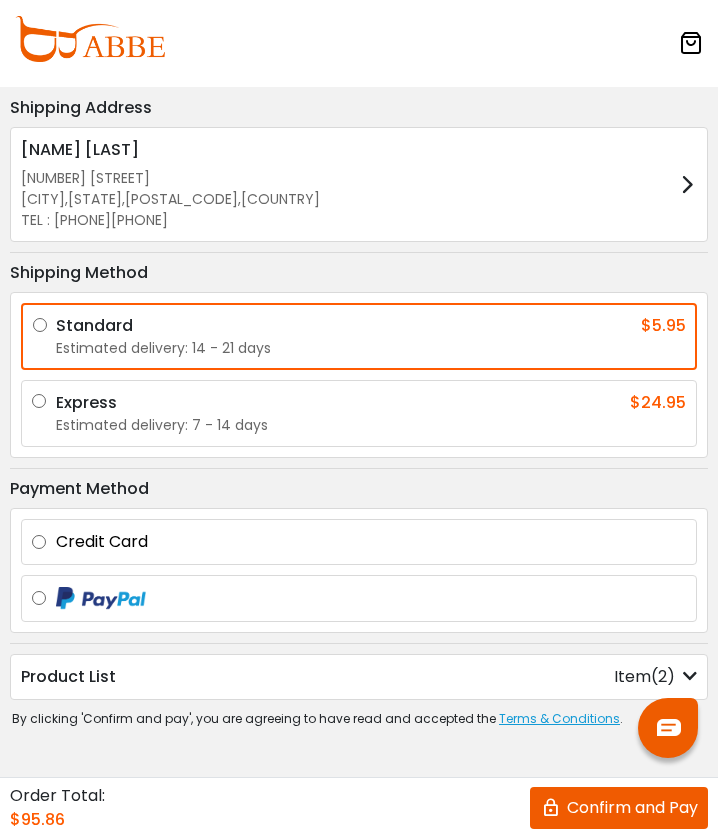 click on "Product List
Item(2)
Product List
×
Philadelphia
Brown Large
single vision
Qty: 2
$95.86" at bounding box center [359, 677] 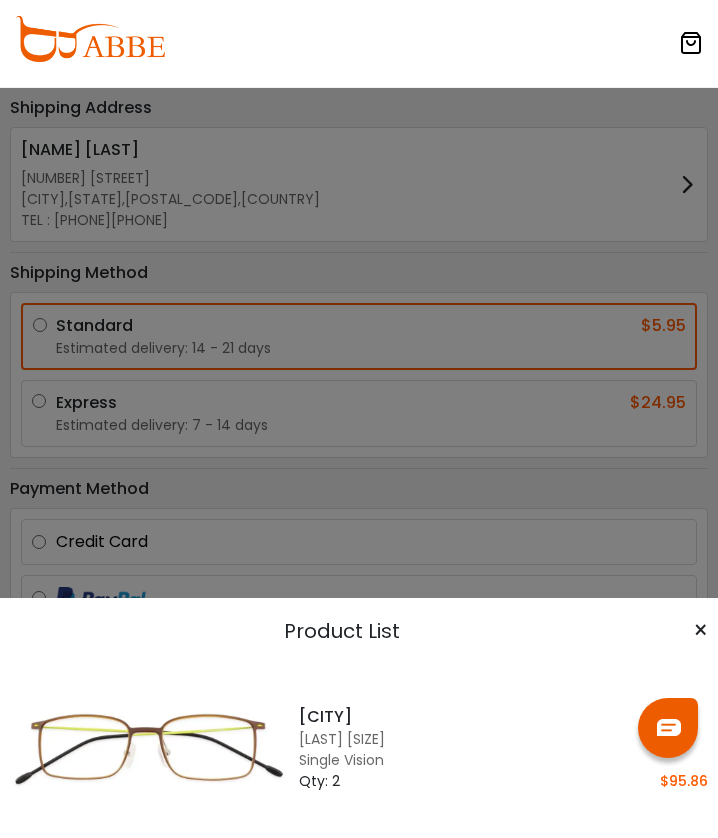 click at bounding box center (359, 419) 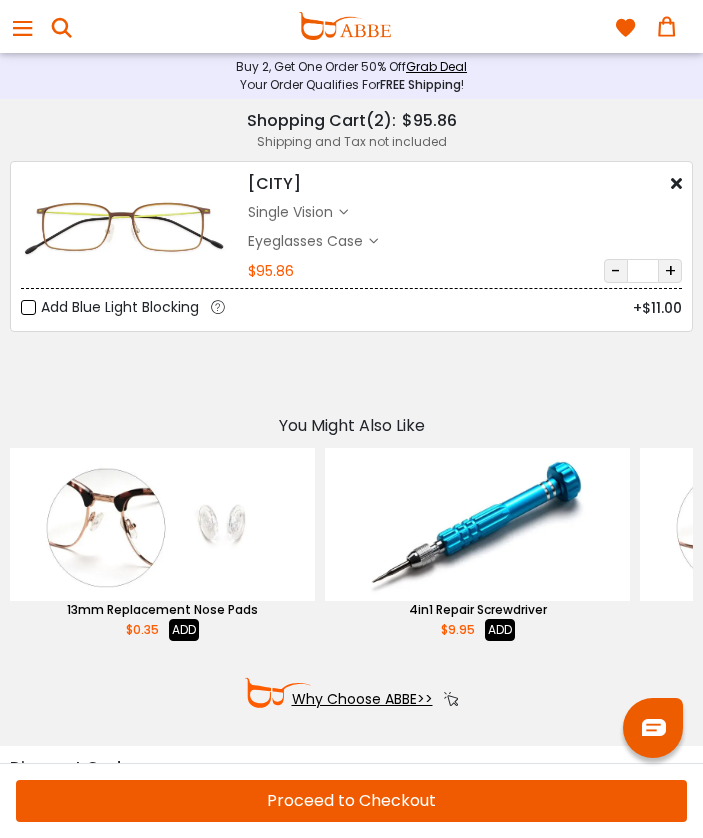 scroll, scrollTop: 0, scrollLeft: 0, axis: both 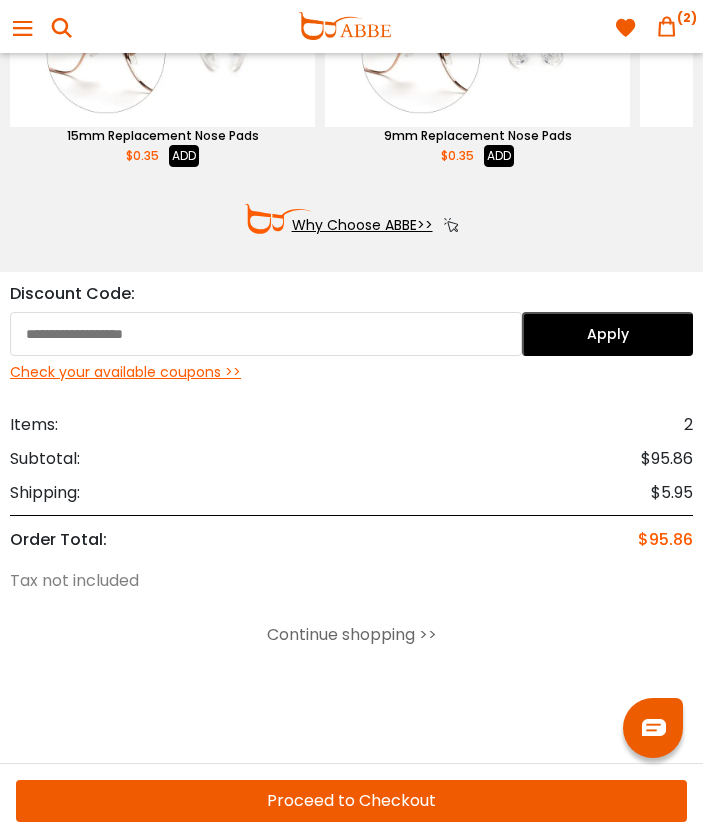 click at bounding box center (266, 334) 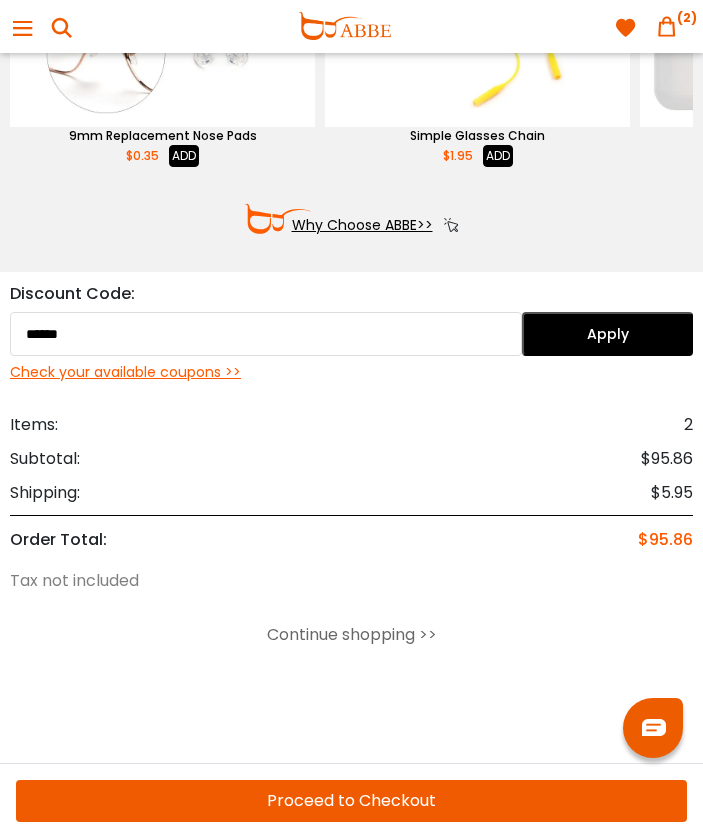 type on "******" 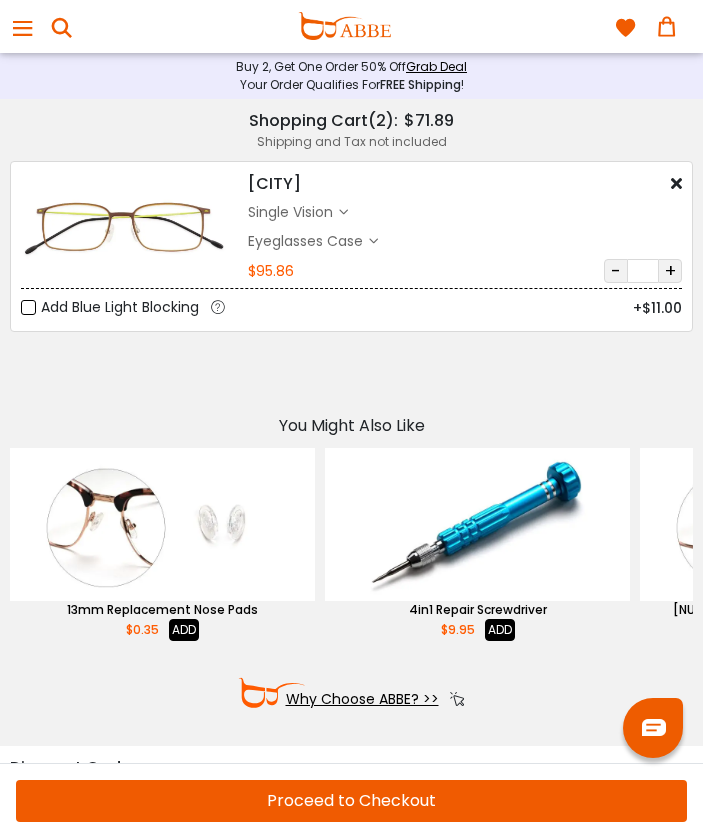scroll, scrollTop: 516, scrollLeft: 0, axis: vertical 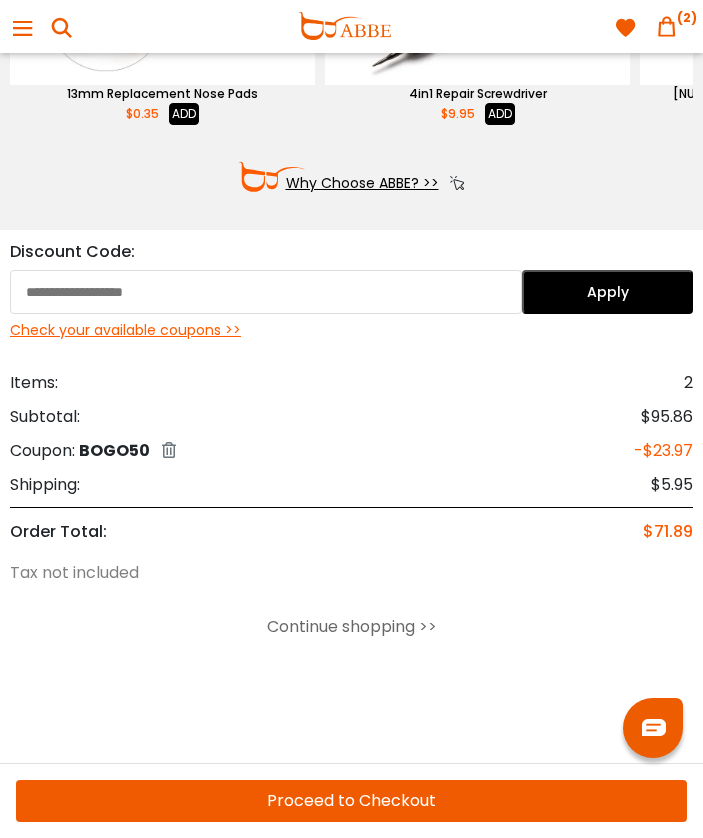 click on "Proceed to Checkout" at bounding box center [351, 801] 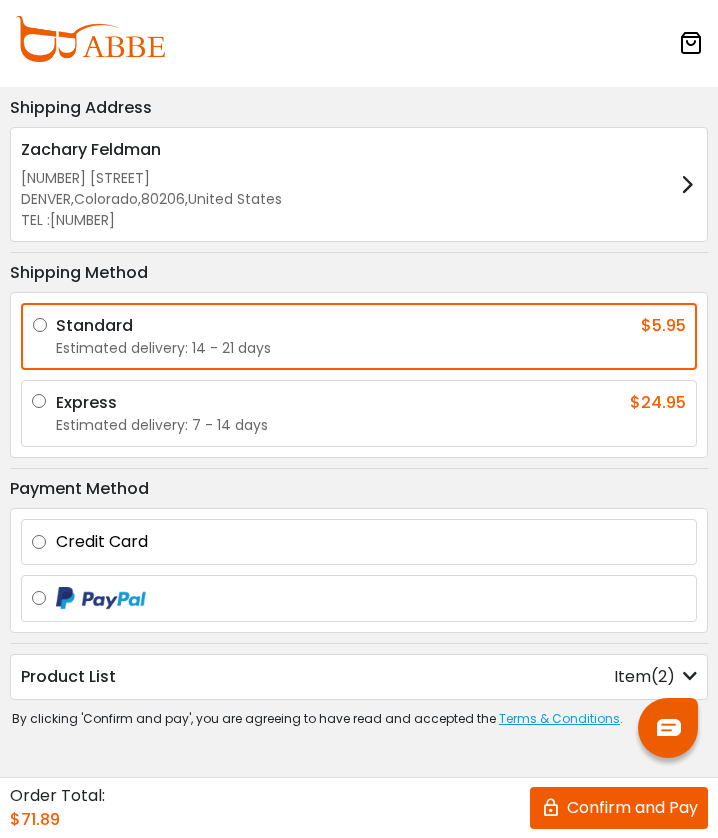 scroll, scrollTop: 0, scrollLeft: 0, axis: both 